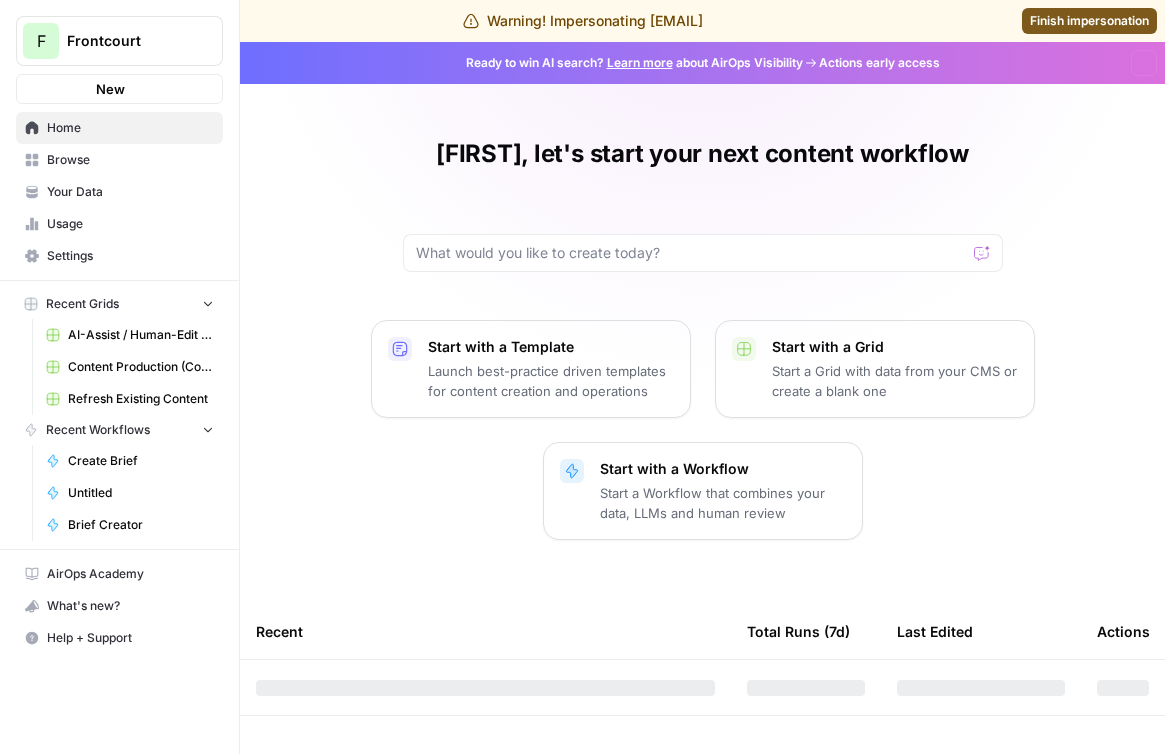 scroll, scrollTop: 0, scrollLeft: 0, axis: both 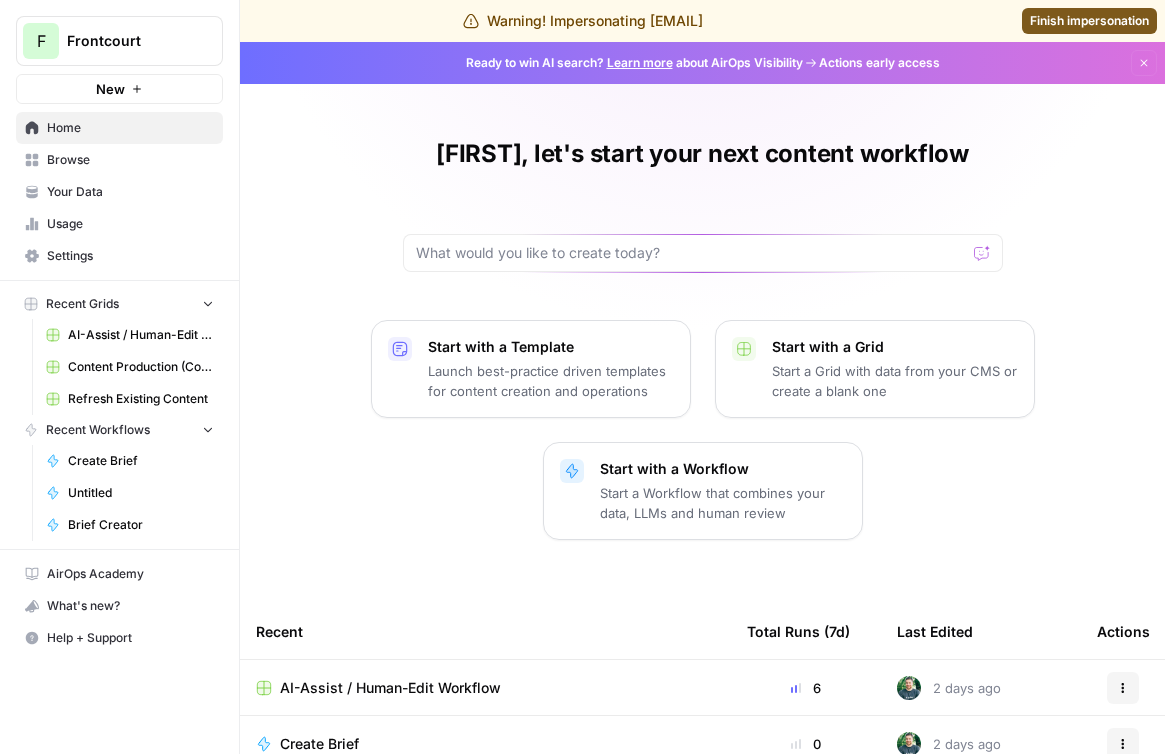 click on "Browse" at bounding box center (130, 160) 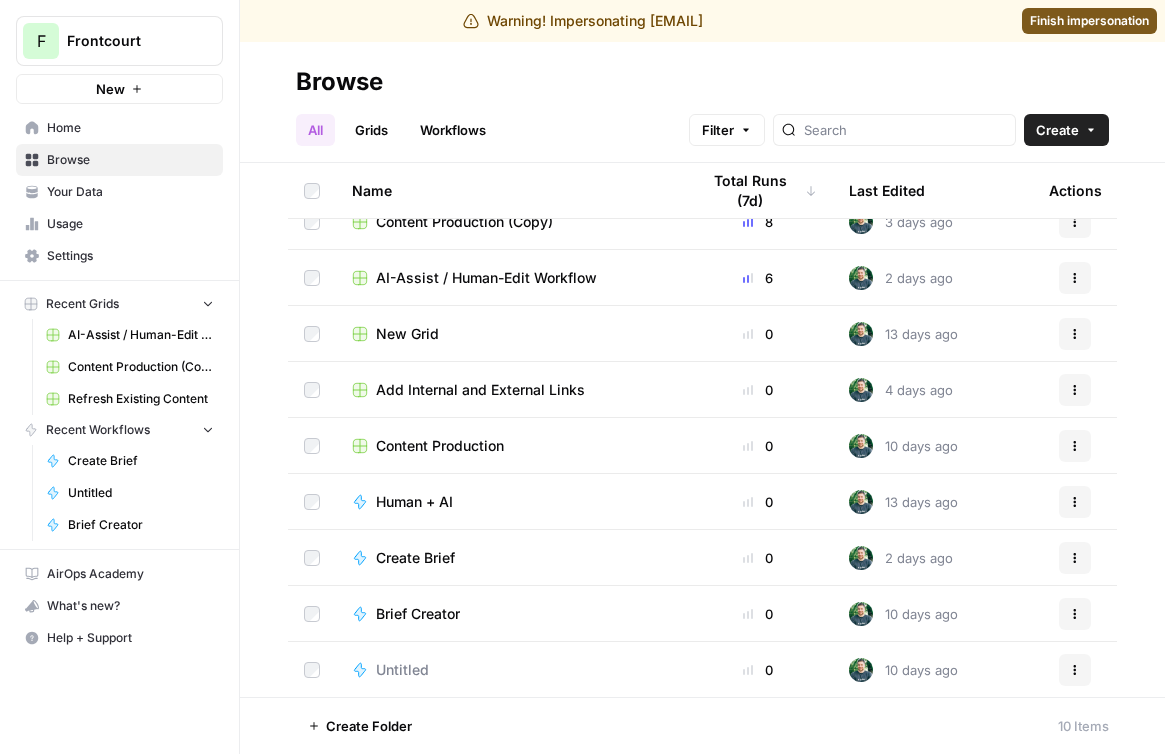 scroll, scrollTop: 0, scrollLeft: 0, axis: both 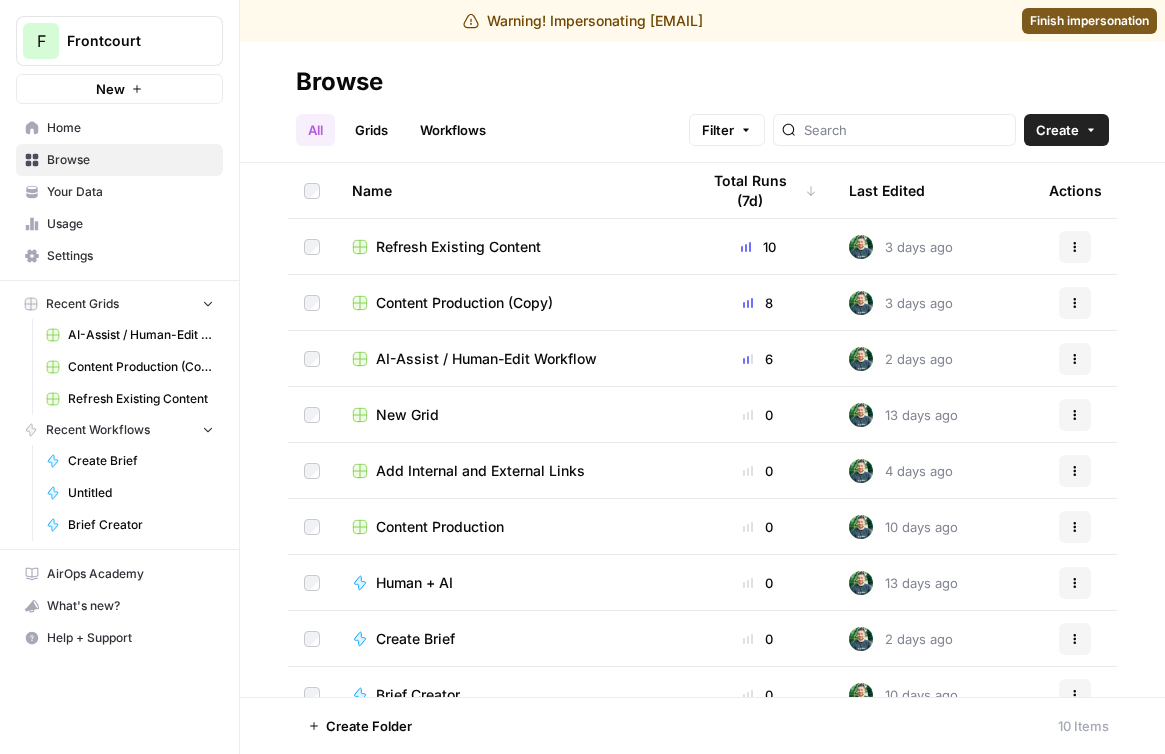 click on "Home" at bounding box center (130, 128) 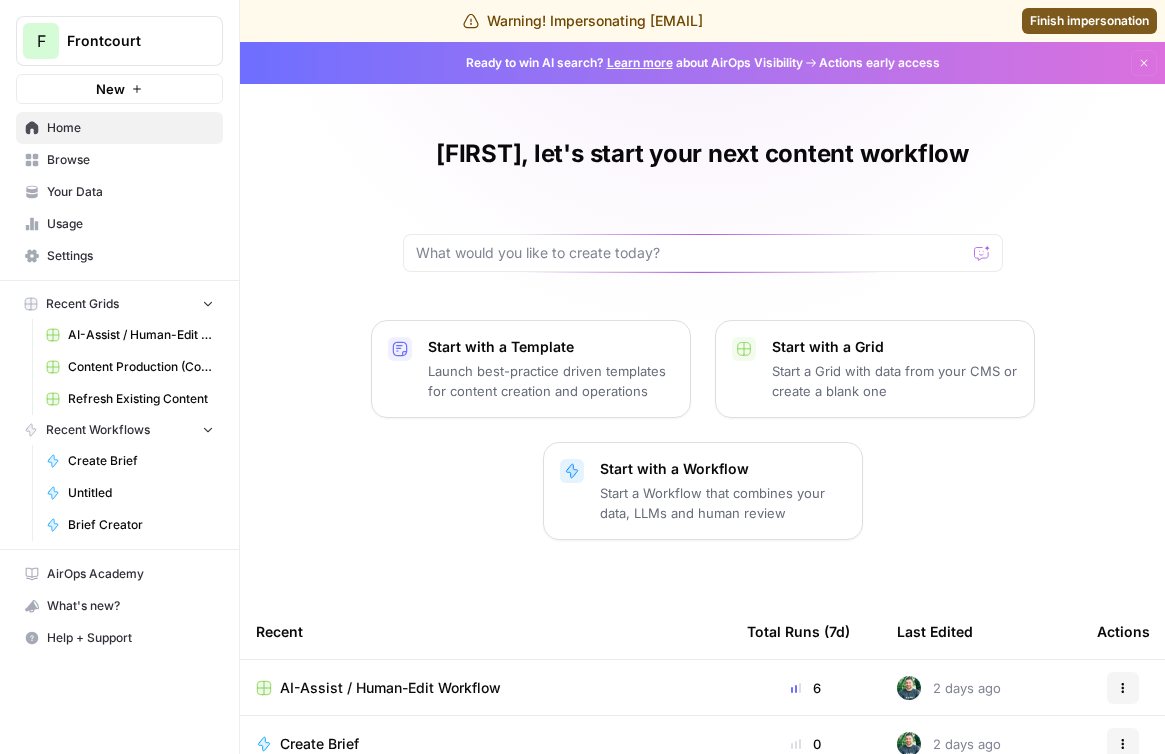 scroll, scrollTop: 330, scrollLeft: 0, axis: vertical 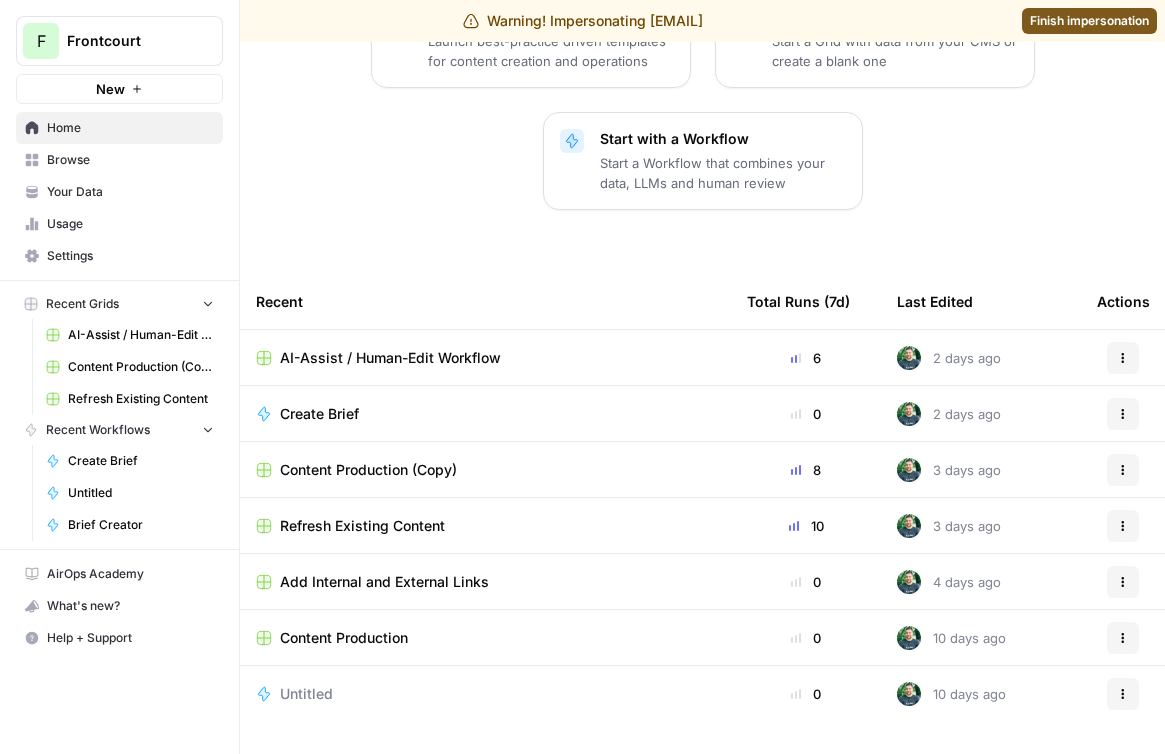 click on "AI-Assist / Human-Edit Workflow" at bounding box center [390, 358] 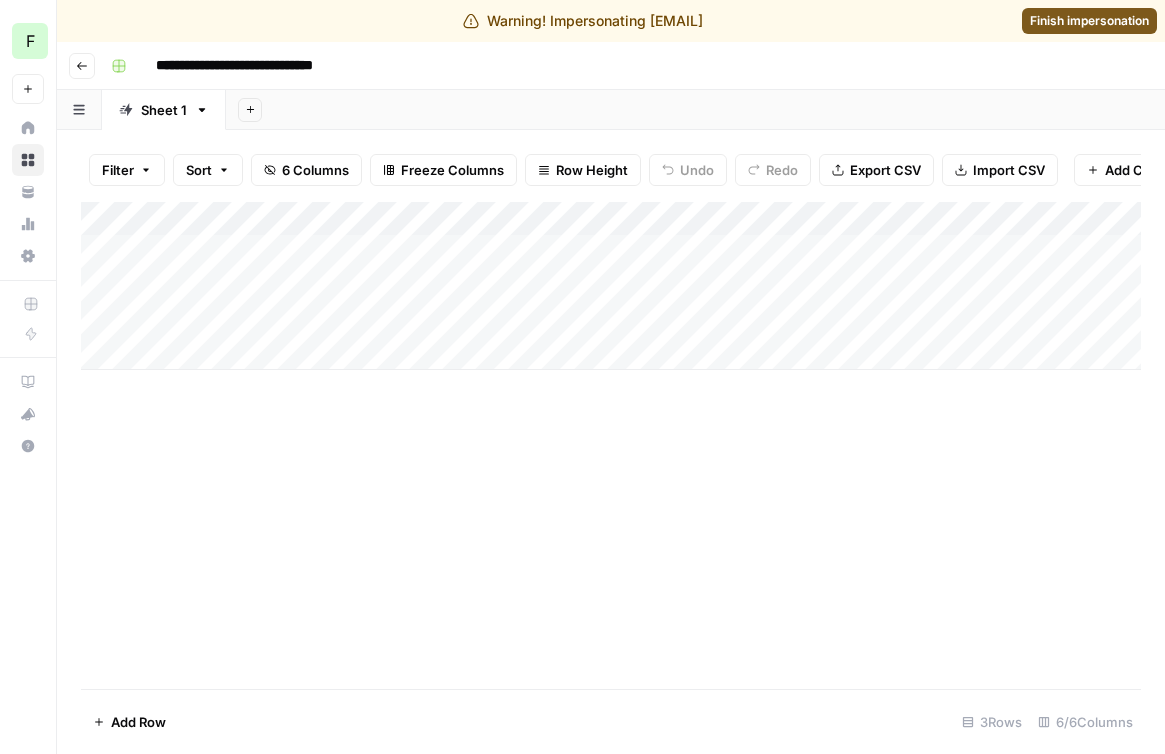 scroll, scrollTop: 0, scrollLeft: 409, axis: horizontal 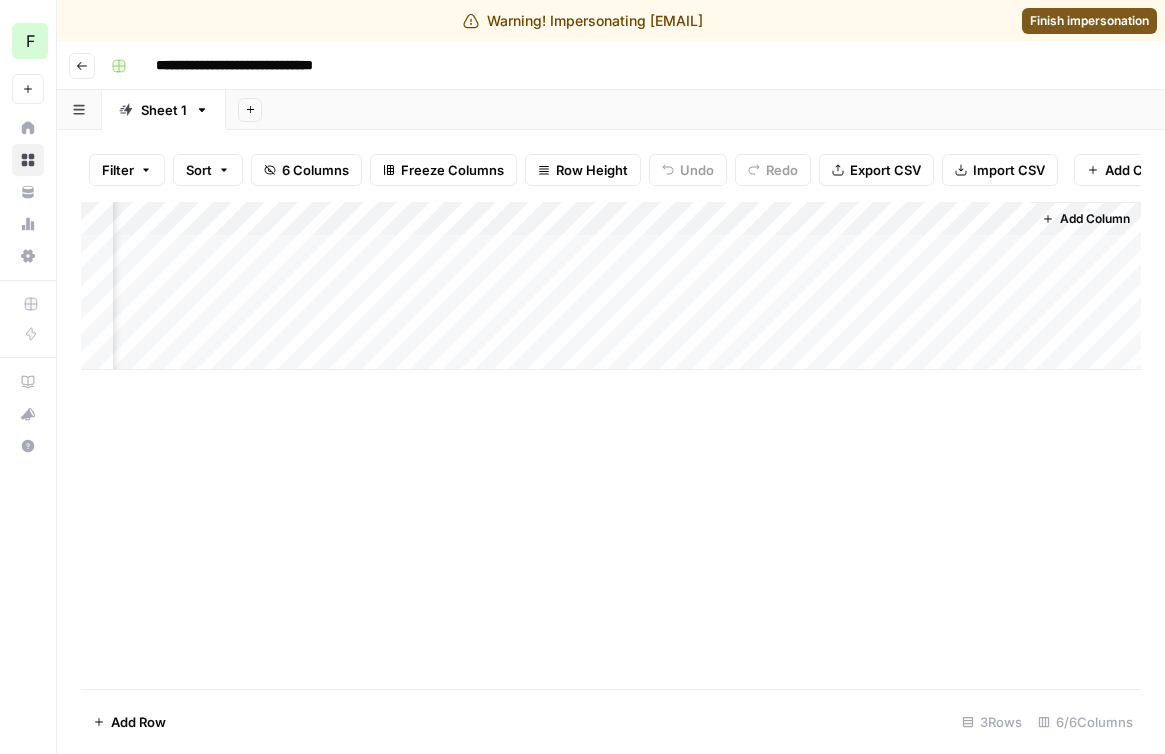 click 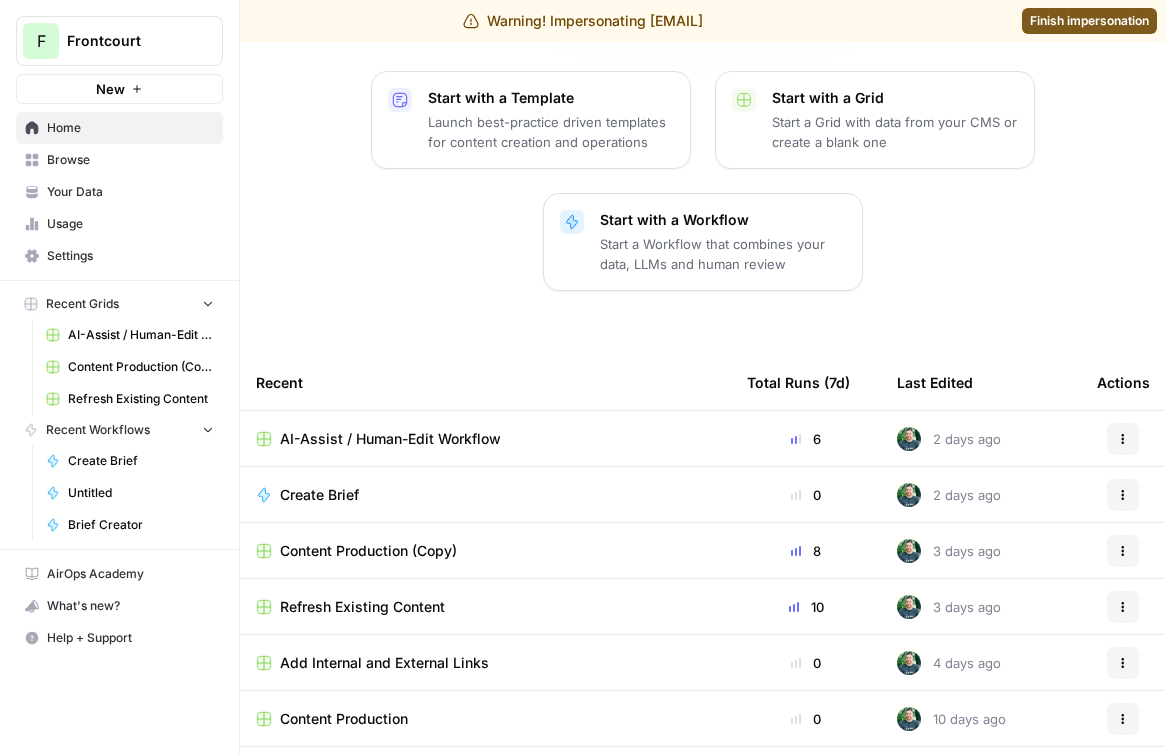 scroll, scrollTop: 254, scrollLeft: 0, axis: vertical 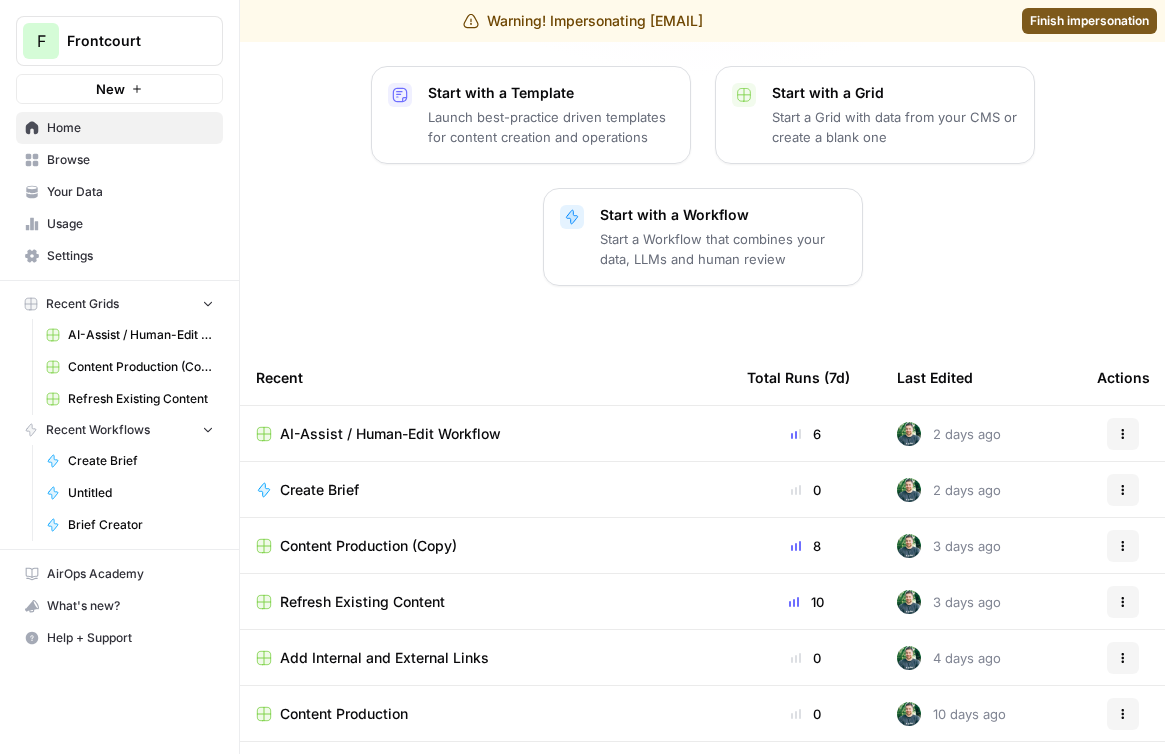 click on "Content Production (Copy)" at bounding box center (368, 546) 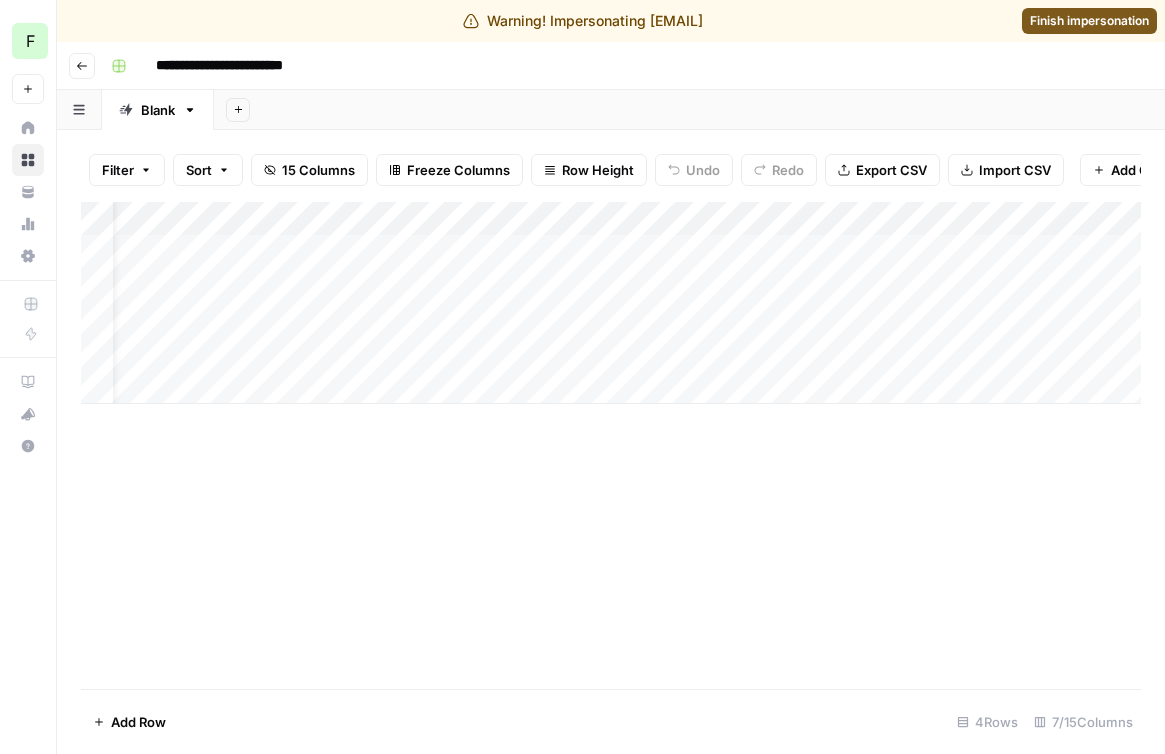 scroll, scrollTop: 0, scrollLeft: 344, axis: horizontal 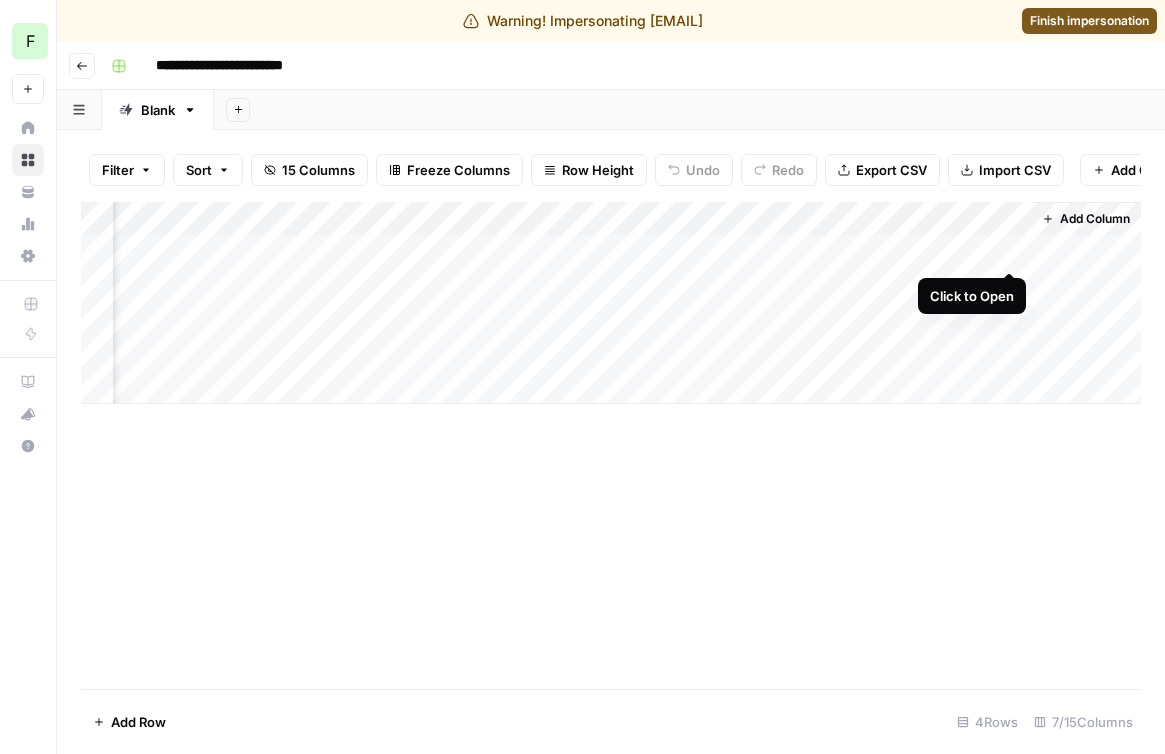 click on "Add Column" at bounding box center [611, 303] 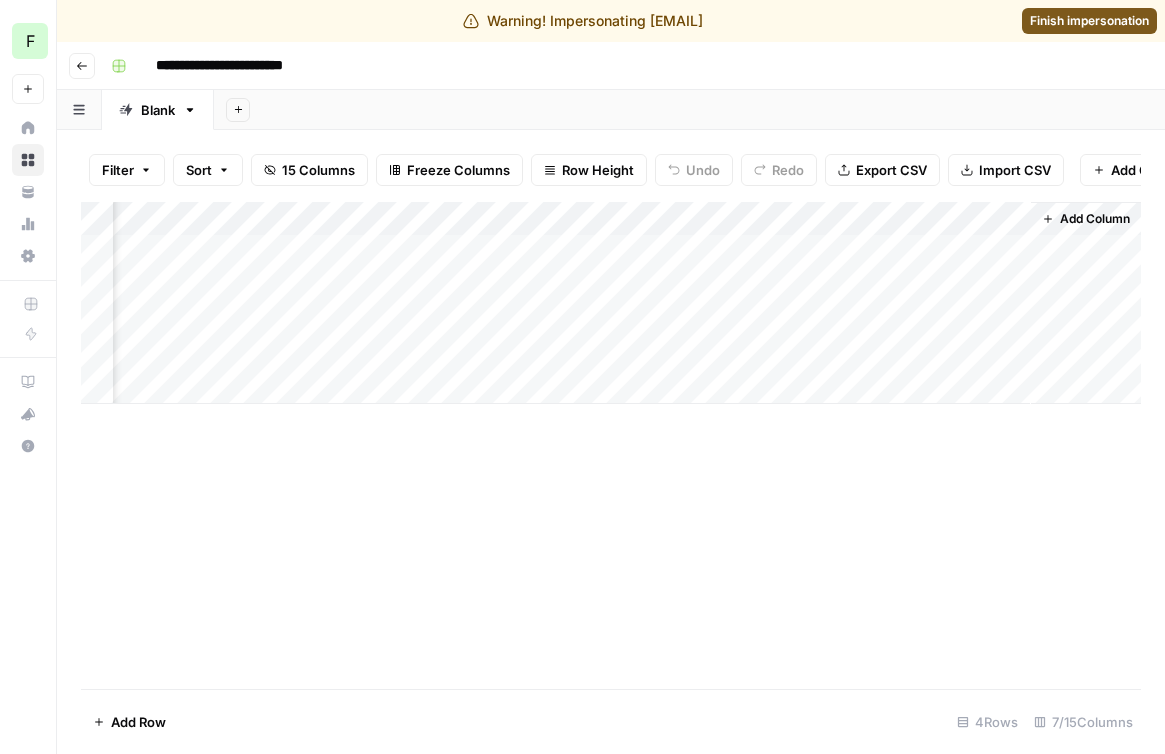 scroll, scrollTop: 0, scrollLeft: 326, axis: horizontal 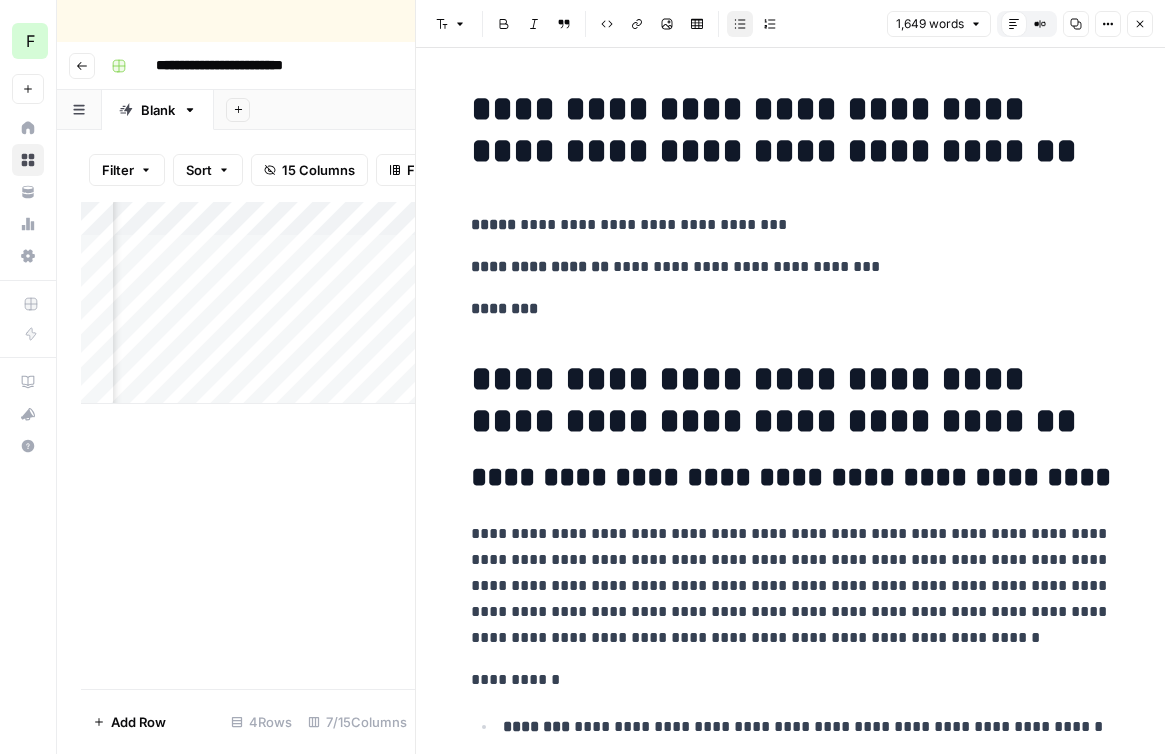 click on "Close" at bounding box center (1140, 24) 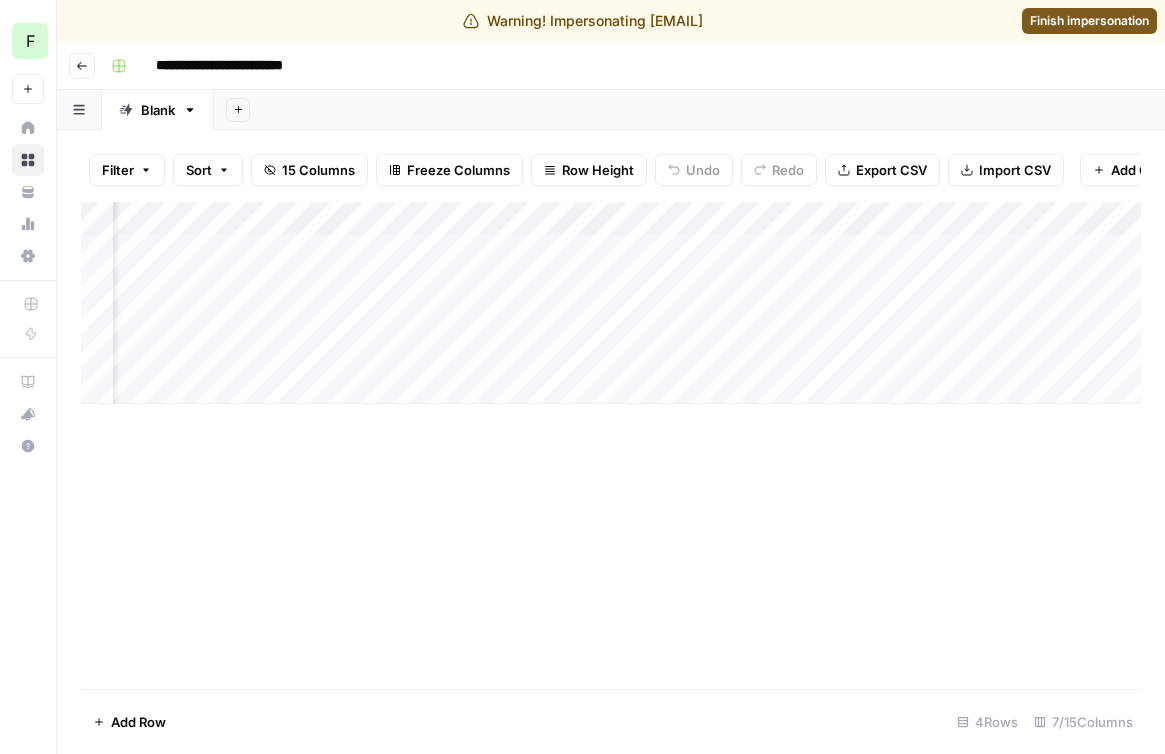scroll, scrollTop: 0, scrollLeft: 0, axis: both 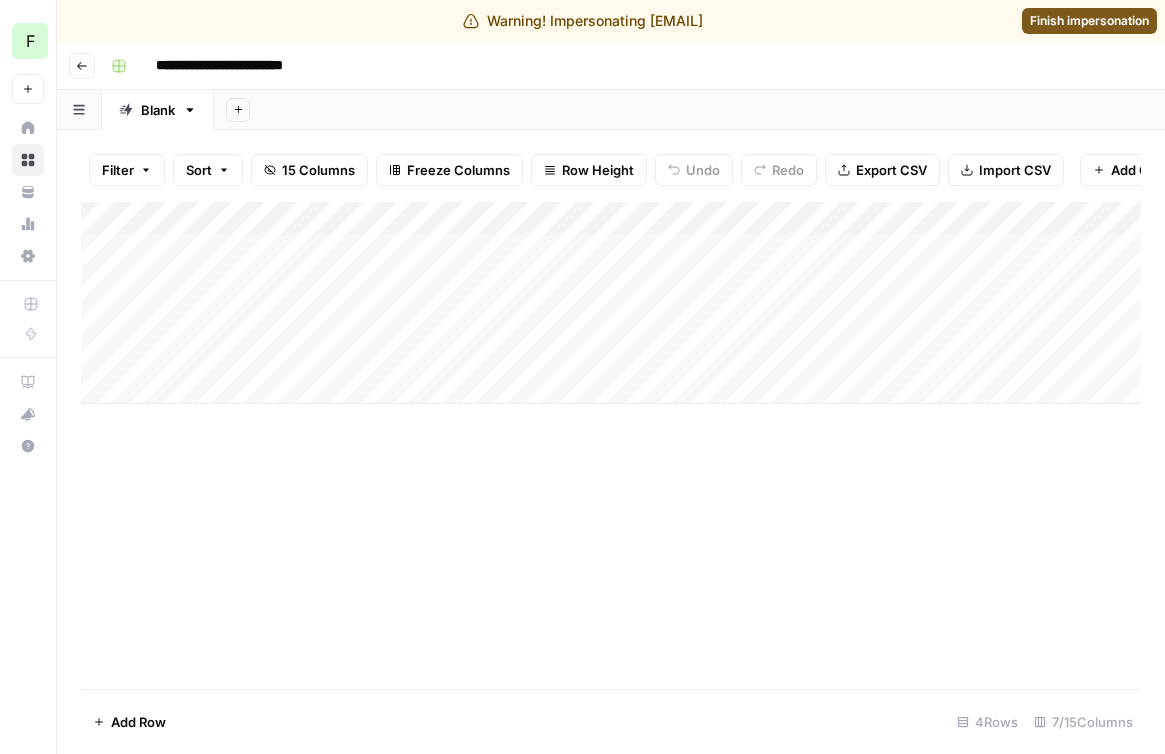 click on "Add Column" at bounding box center (611, 303) 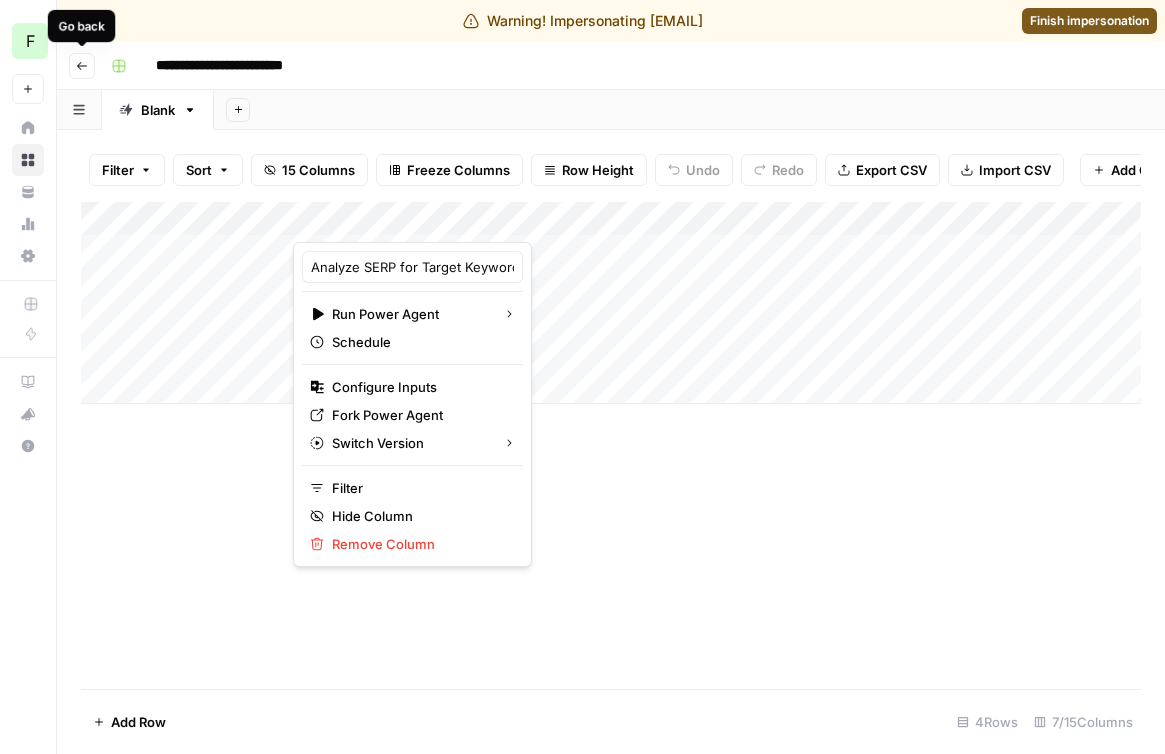 click 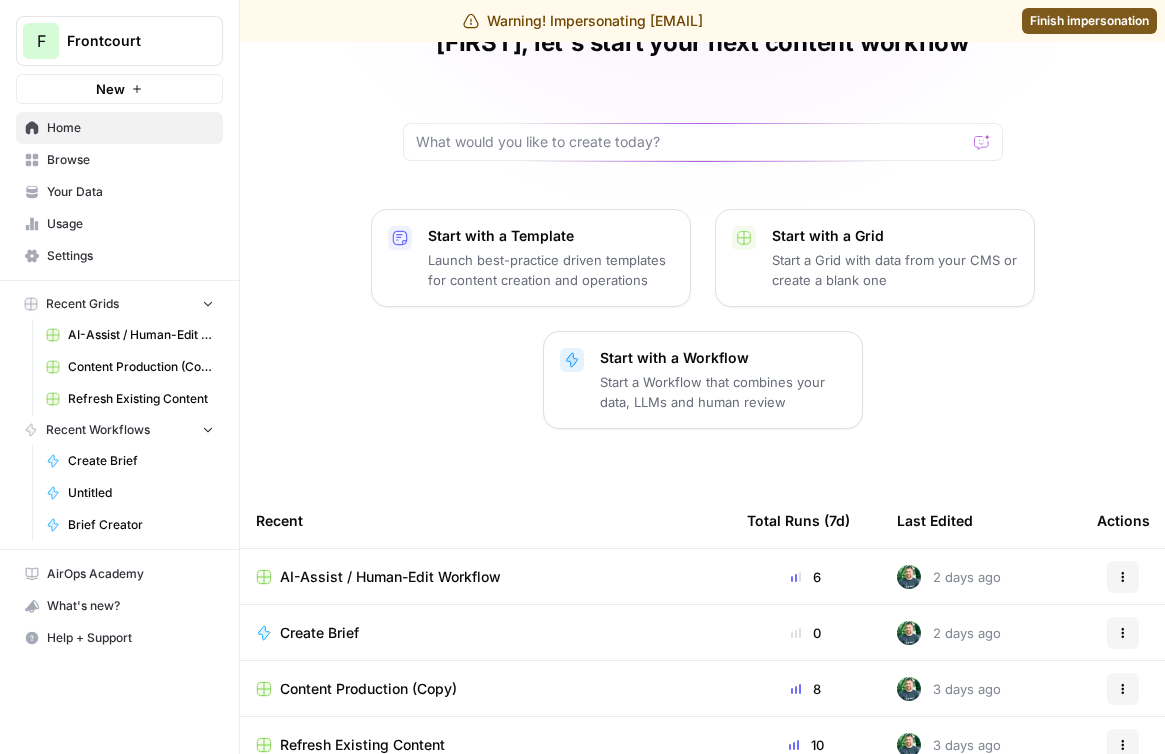 scroll, scrollTop: 149, scrollLeft: 0, axis: vertical 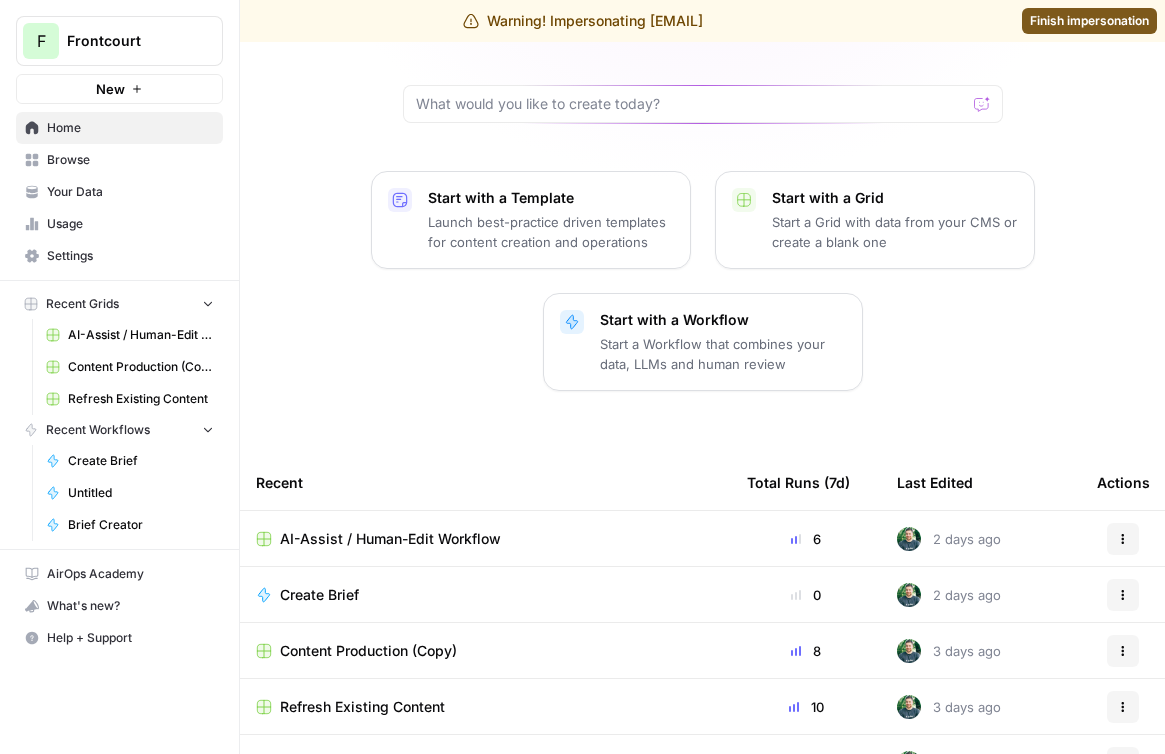 click on "Browse" at bounding box center (130, 160) 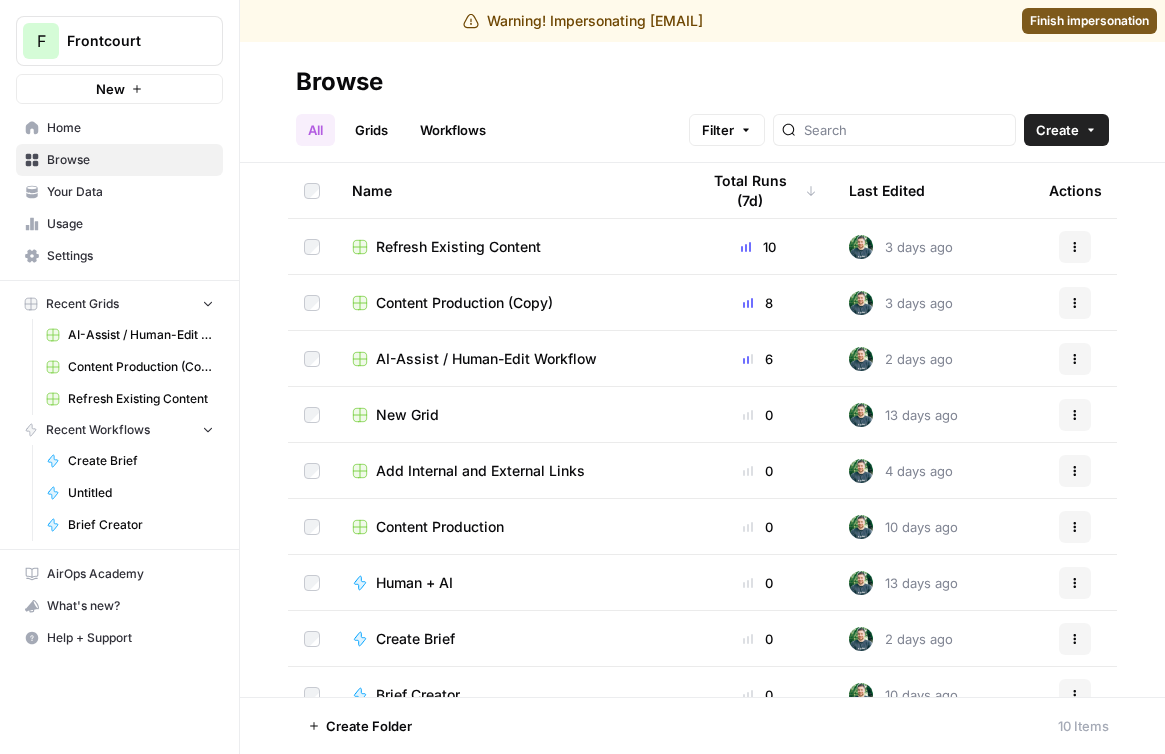 scroll, scrollTop: 0, scrollLeft: 0, axis: both 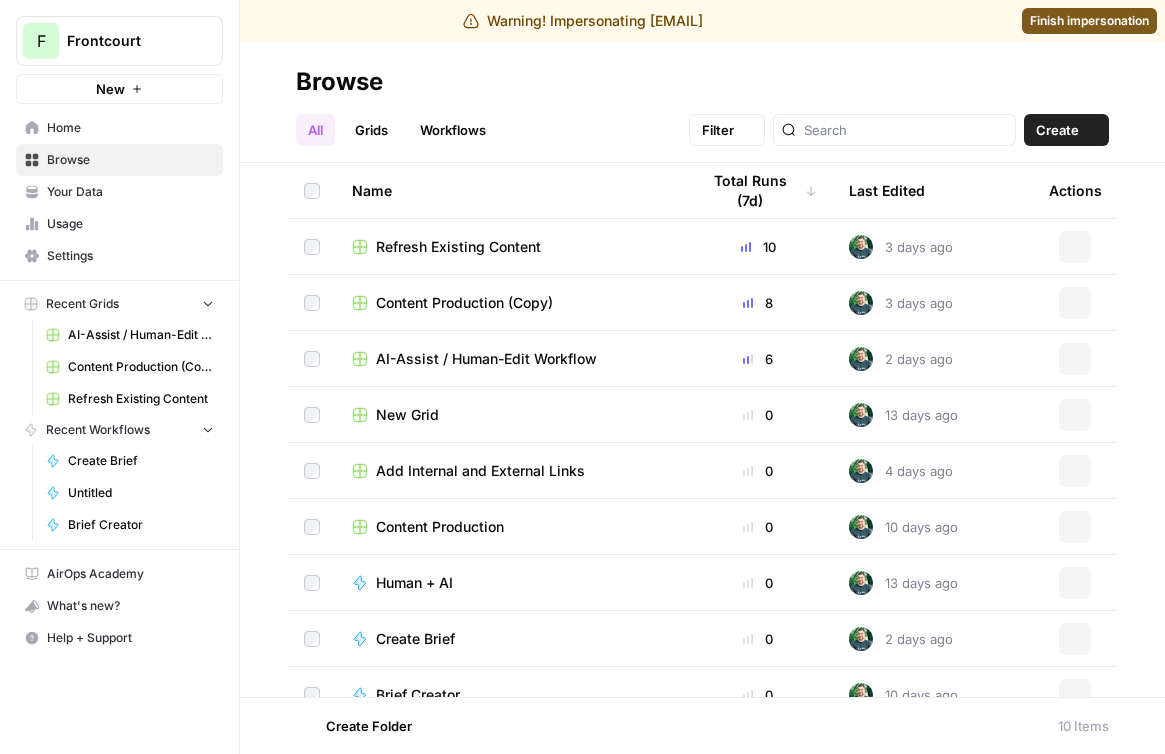 click on "Your Data" at bounding box center (119, 192) 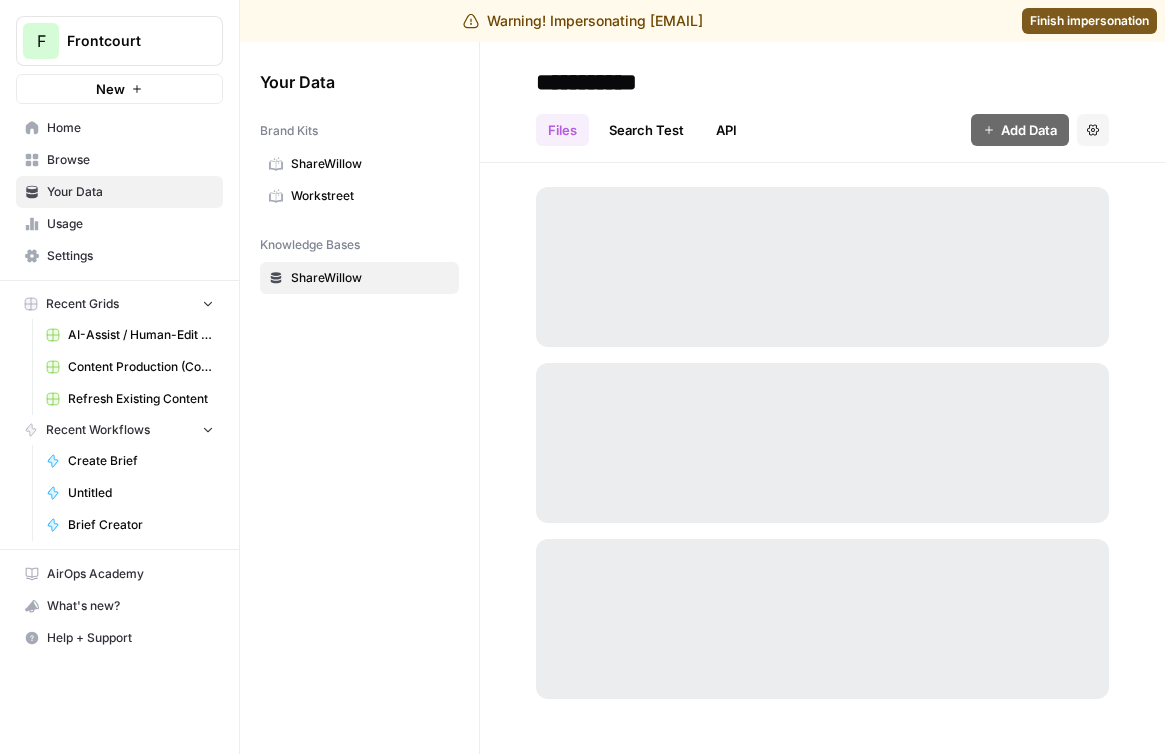 click on "Browse" at bounding box center (119, 160) 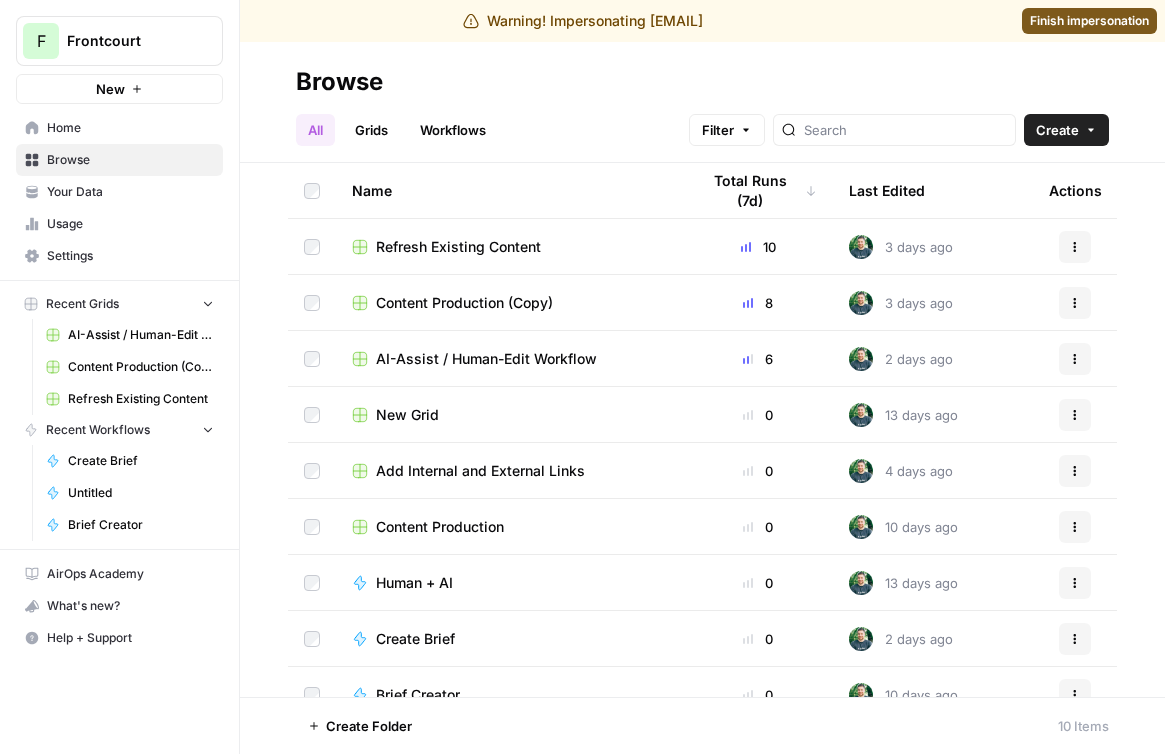 scroll, scrollTop: 82, scrollLeft: 0, axis: vertical 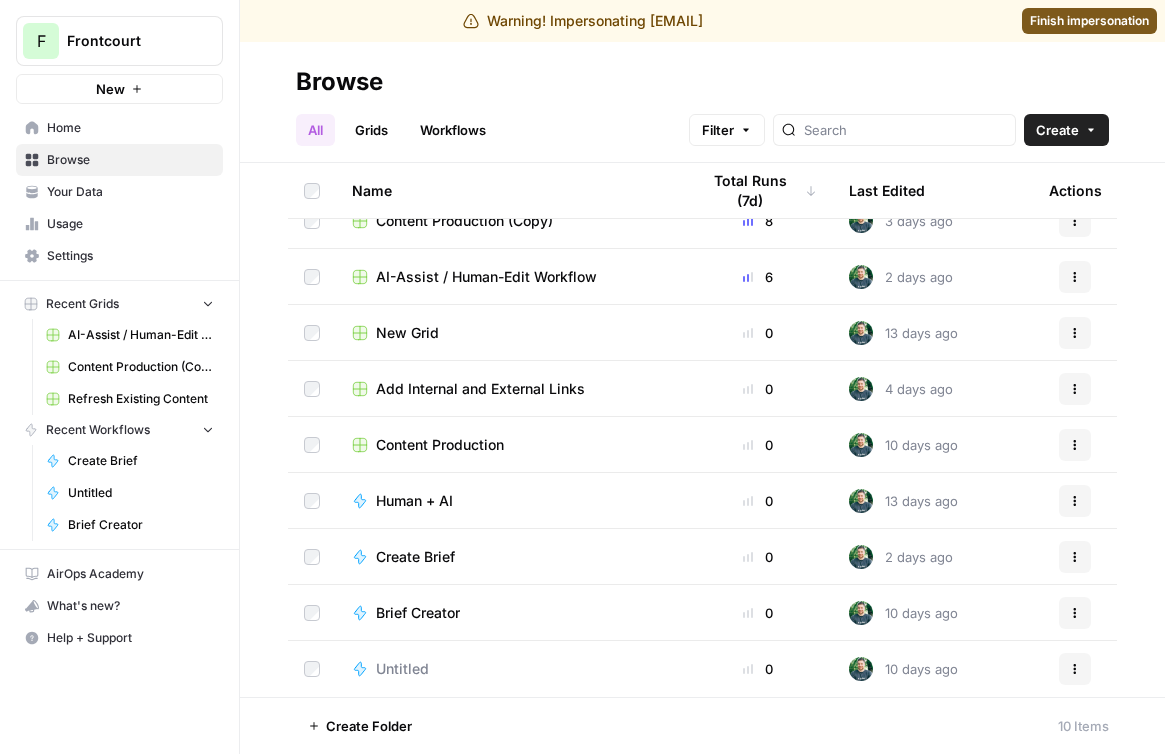 click on "AI-Assist / Human-Edit Workflow" at bounding box center [486, 277] 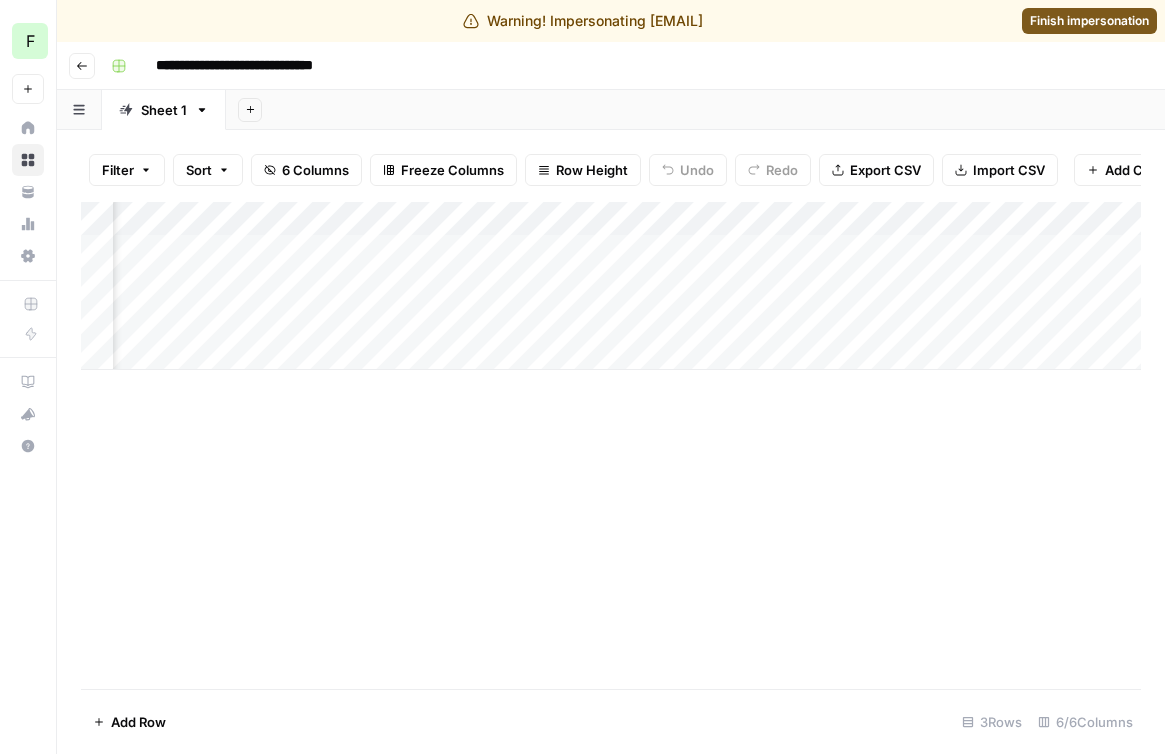 scroll, scrollTop: 0, scrollLeft: 409, axis: horizontal 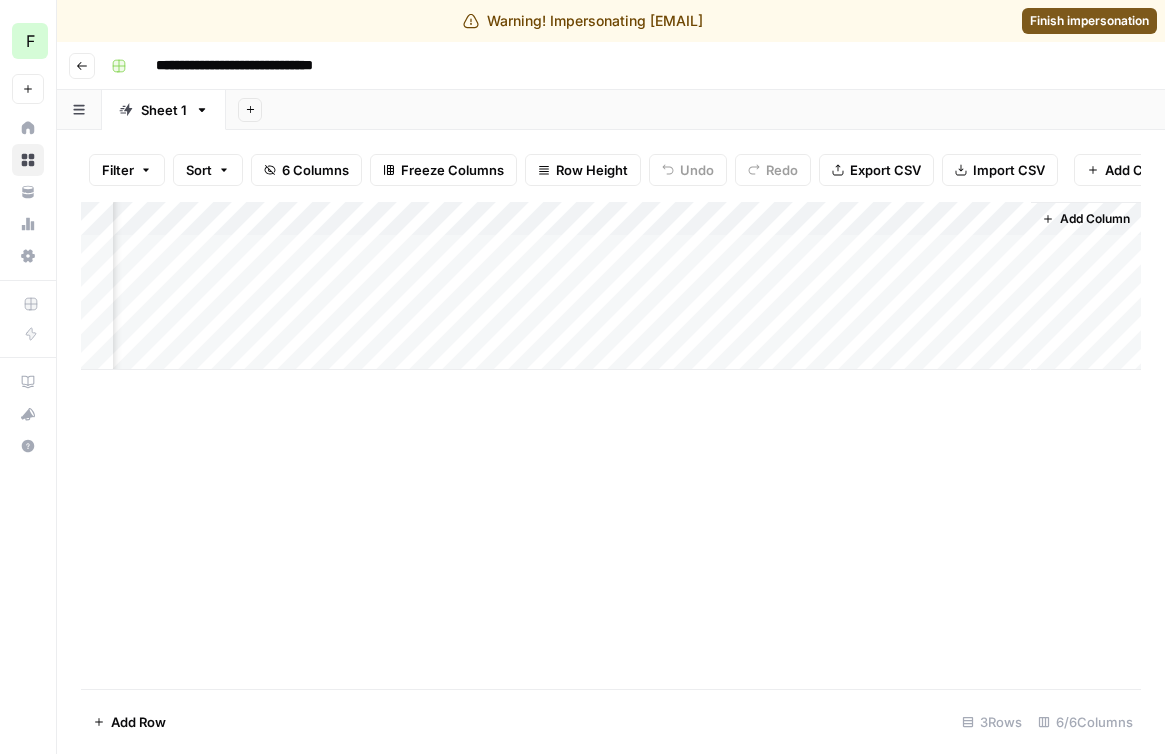 click on "Add Column" at bounding box center (611, 286) 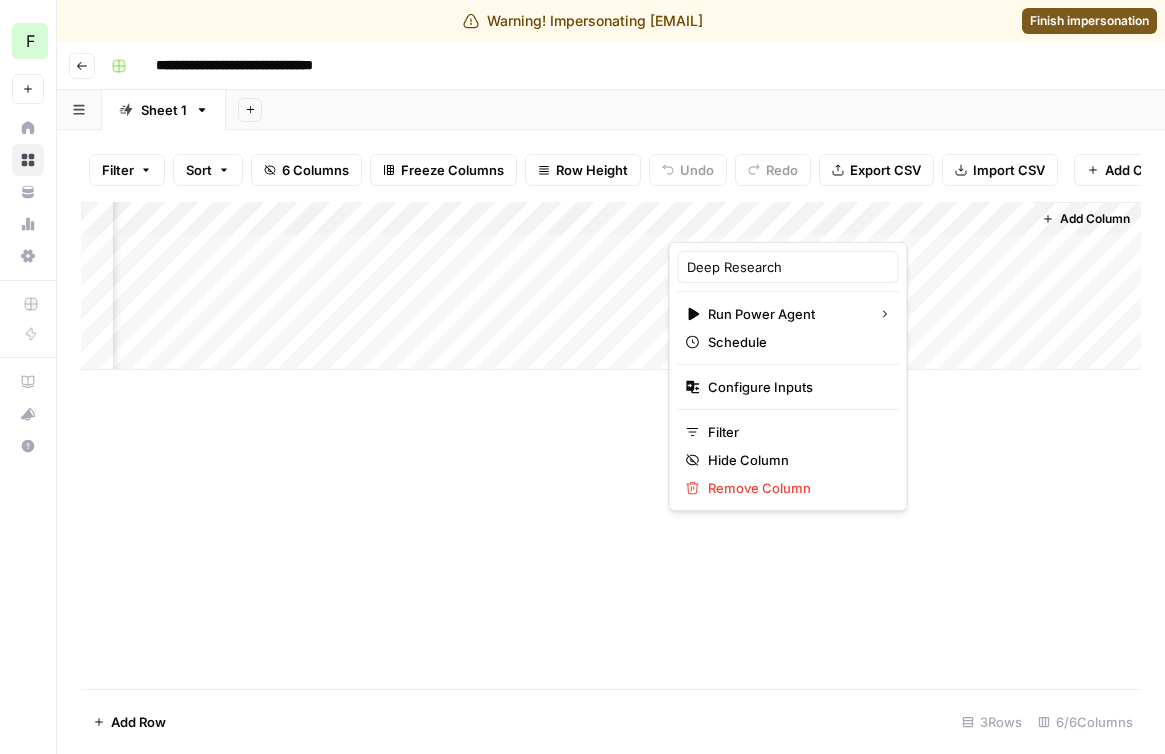 click on "Filter Sort 6 Columns Freeze Columns Row Height Undo Redo Export CSV Import CSV Add Column Add Power Agent Search Add Column Add Row 3  Rows 6/6  Columns" at bounding box center [611, 442] 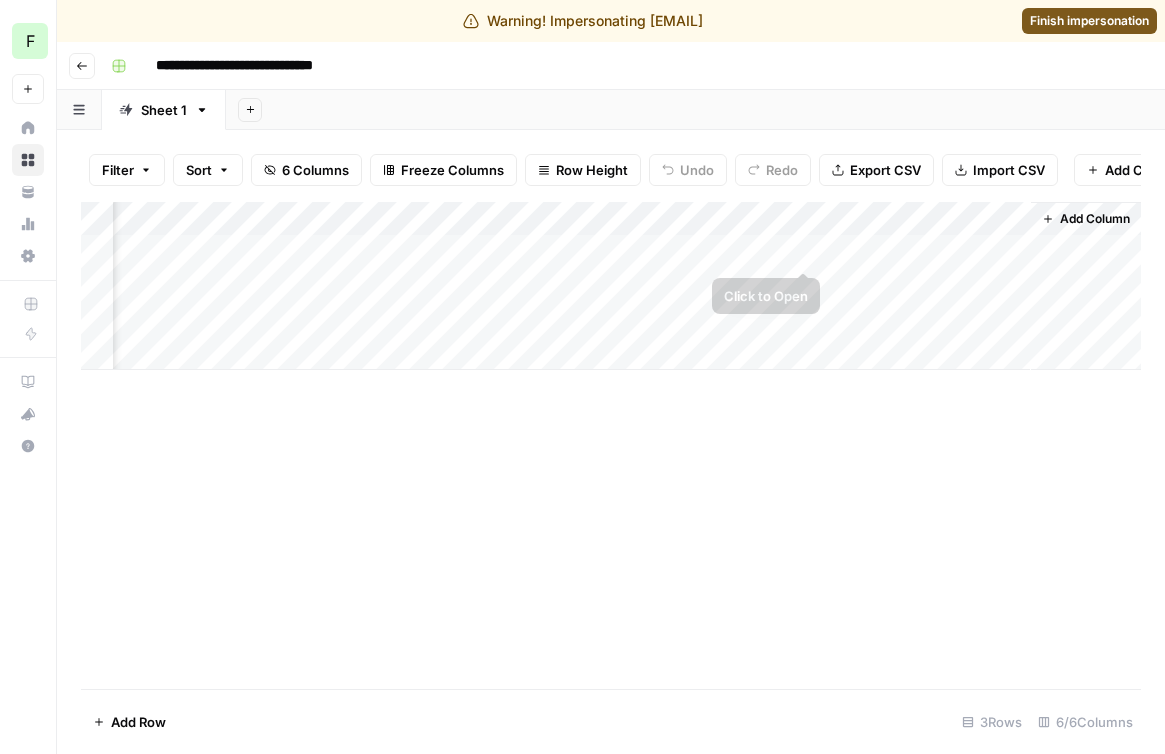 click on "Add Column" at bounding box center [611, 286] 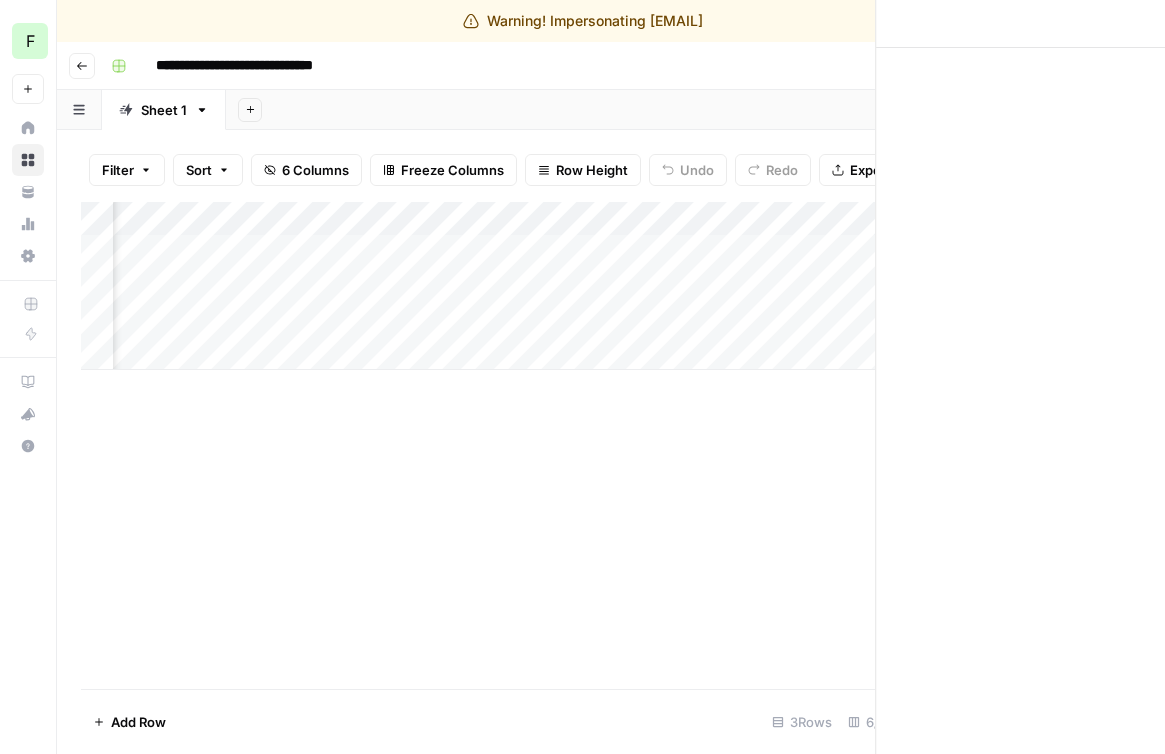 scroll, scrollTop: 0, scrollLeft: 390, axis: horizontal 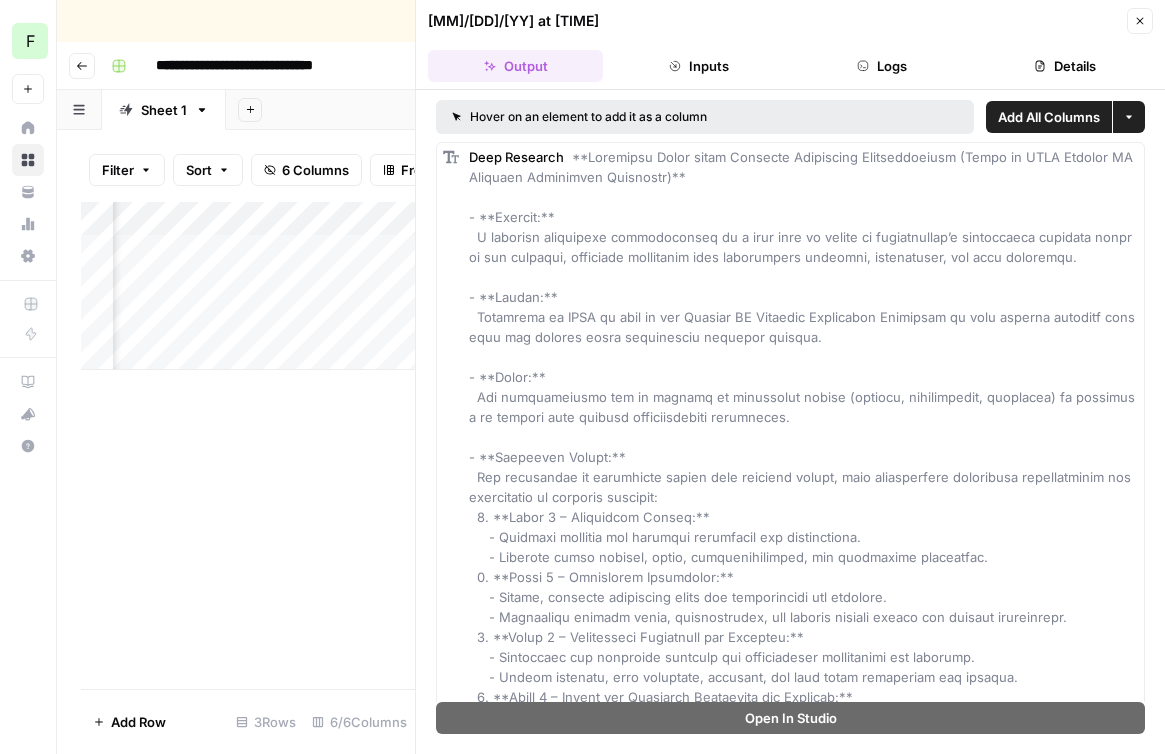 click on "Logs" at bounding box center (882, 66) 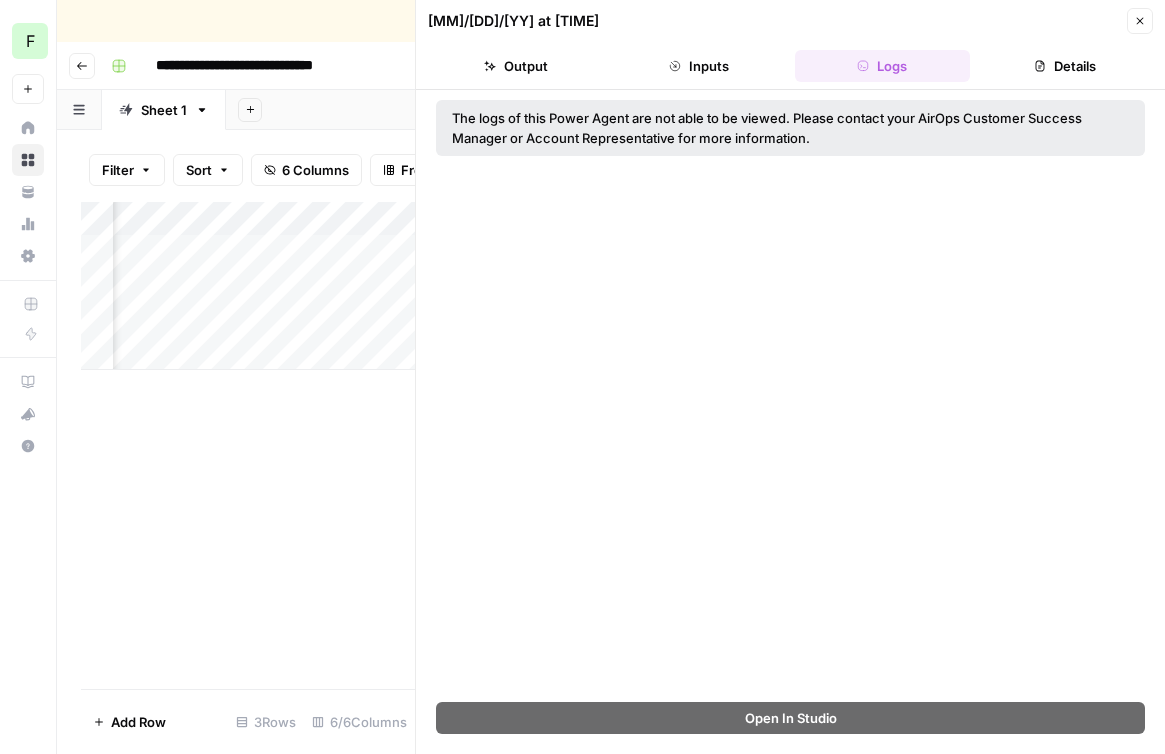 click on "Details" at bounding box center (1065, 66) 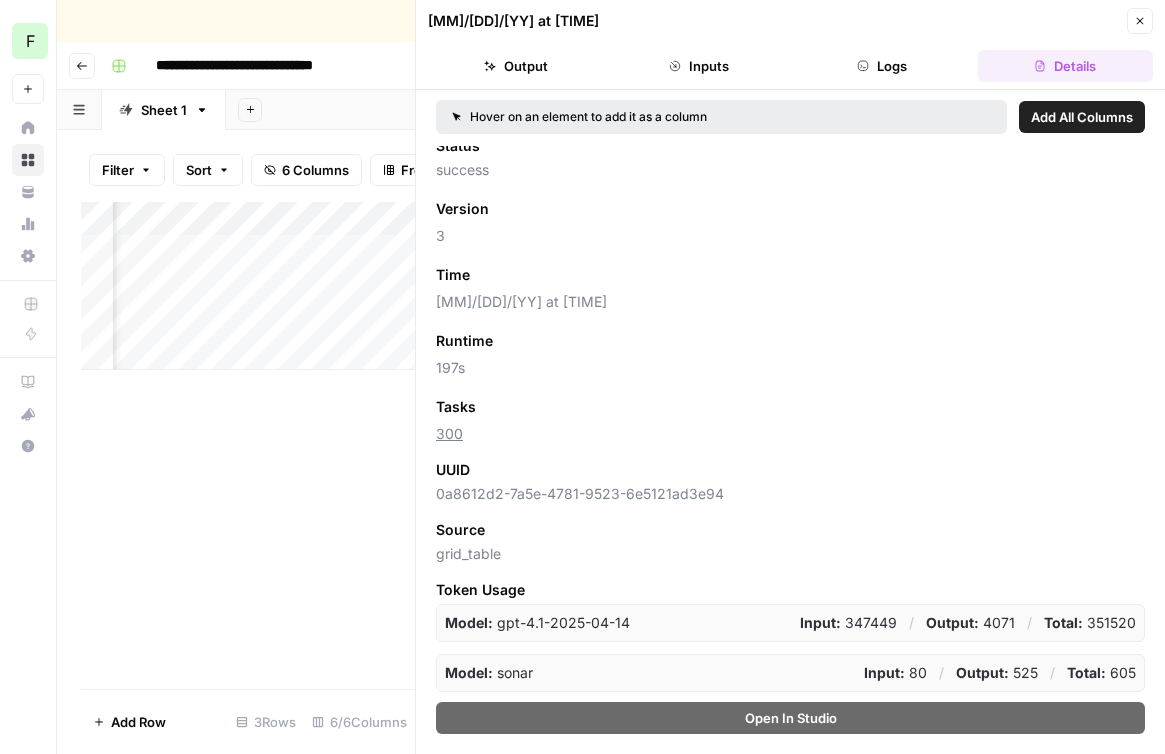 scroll, scrollTop: 8, scrollLeft: 0, axis: vertical 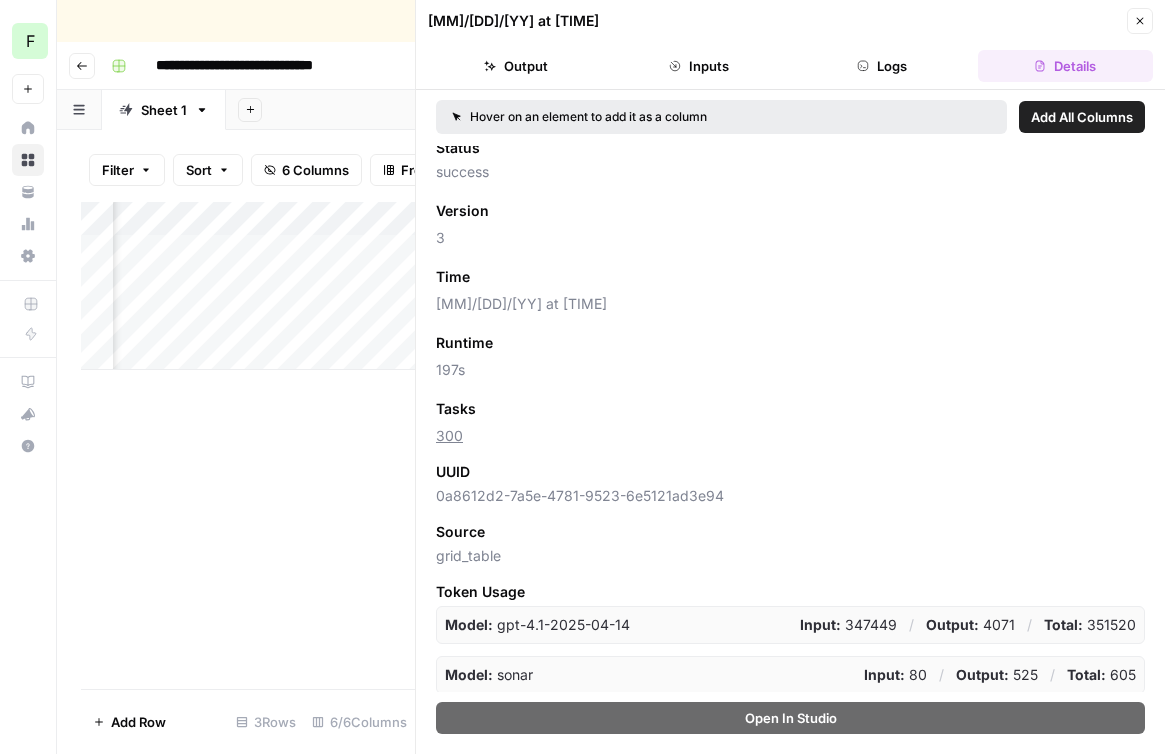 click on "Close" at bounding box center (1140, 21) 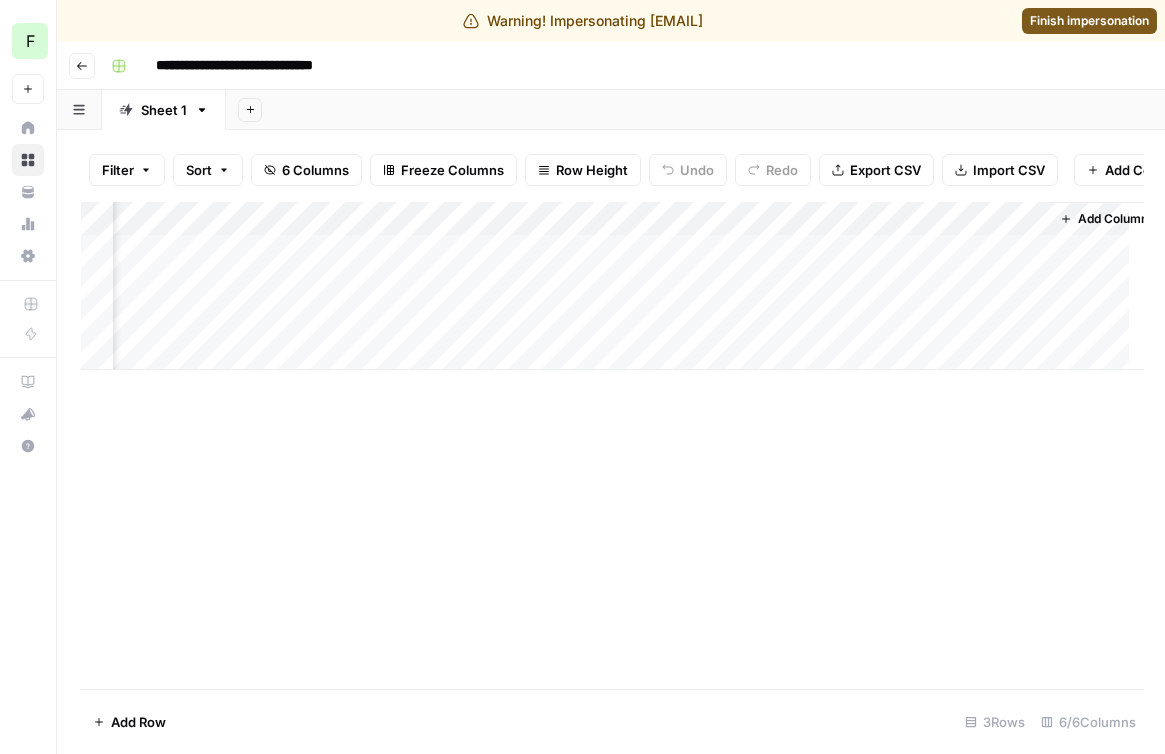 scroll, scrollTop: 0, scrollLeft: 385, axis: horizontal 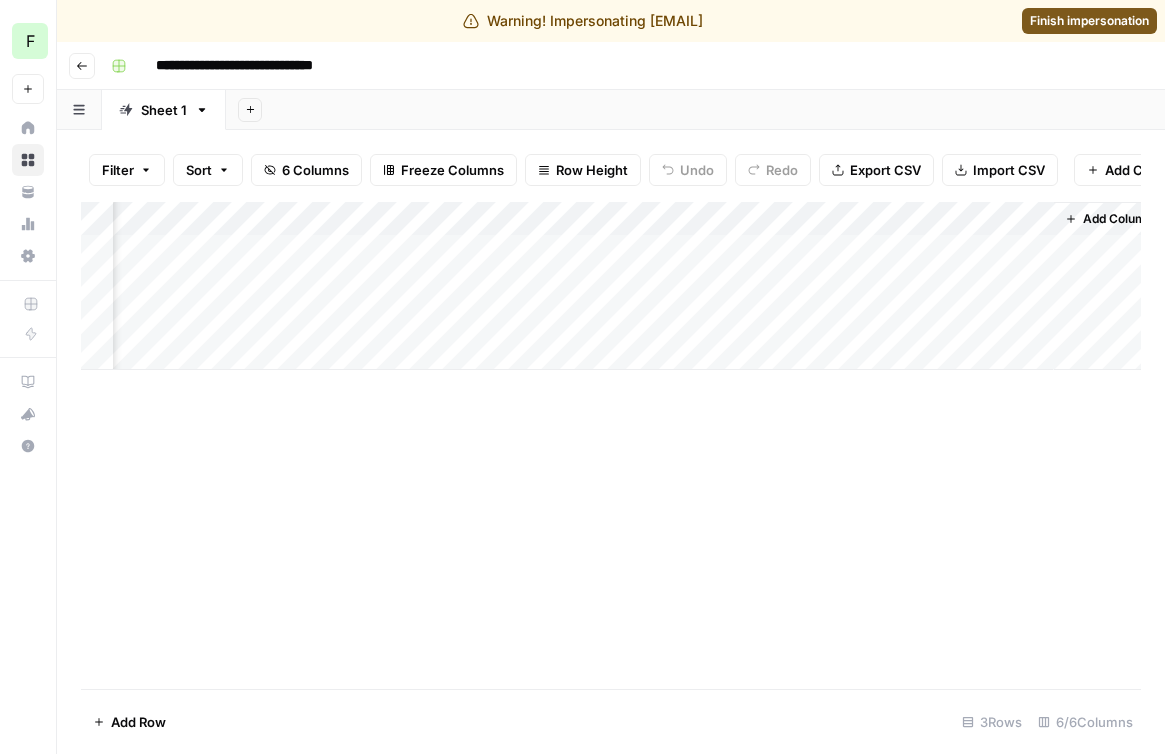 click 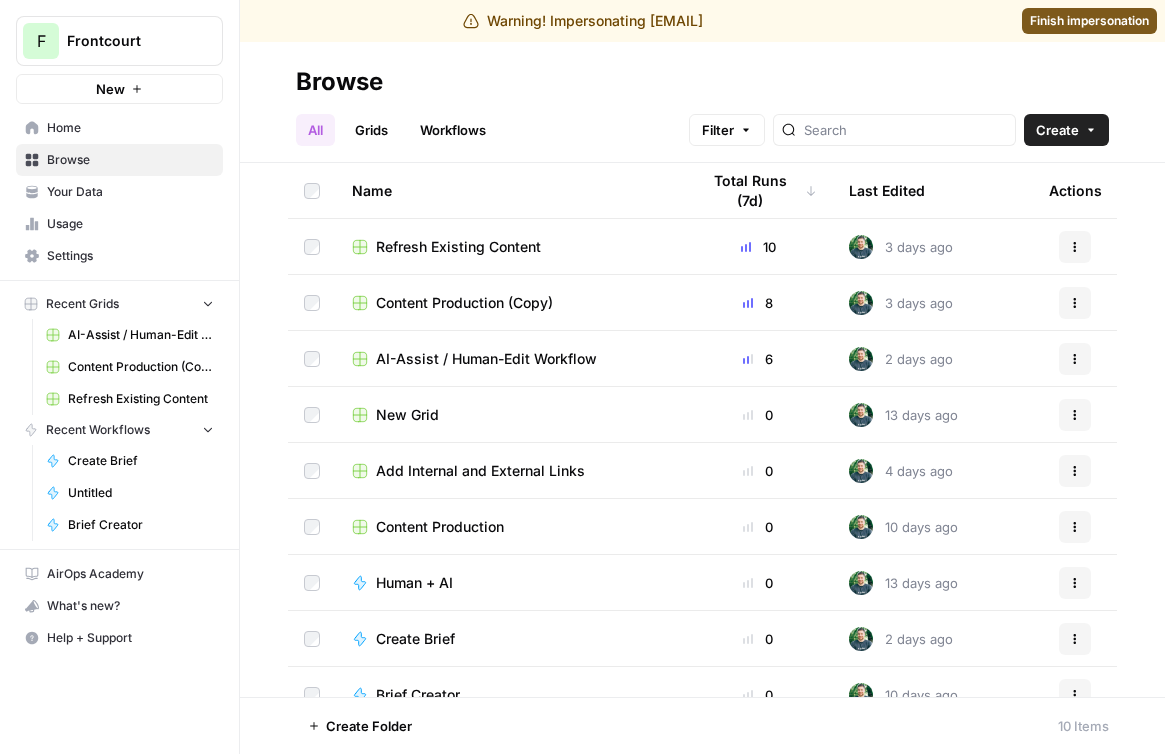 click on "Finish impersonation" at bounding box center [1089, 21] 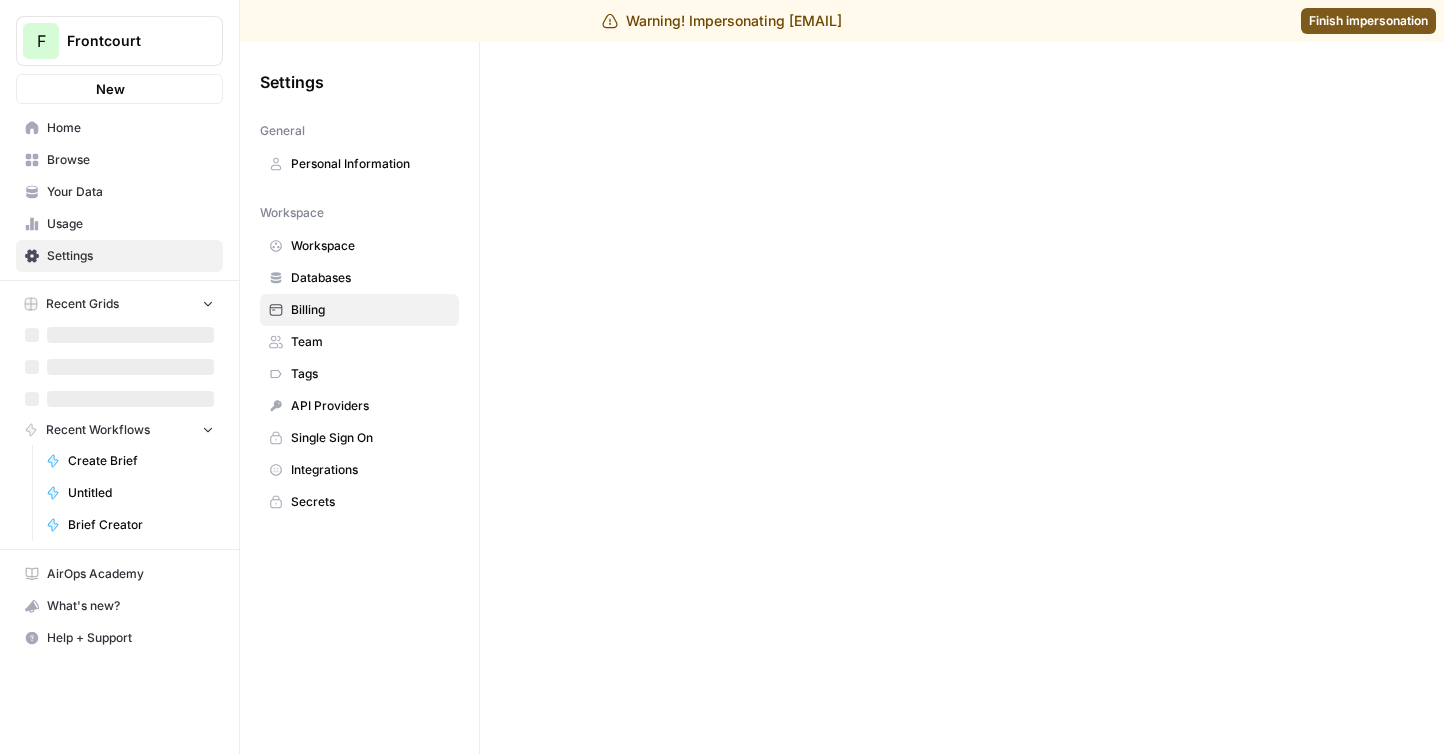 scroll, scrollTop: 0, scrollLeft: 0, axis: both 